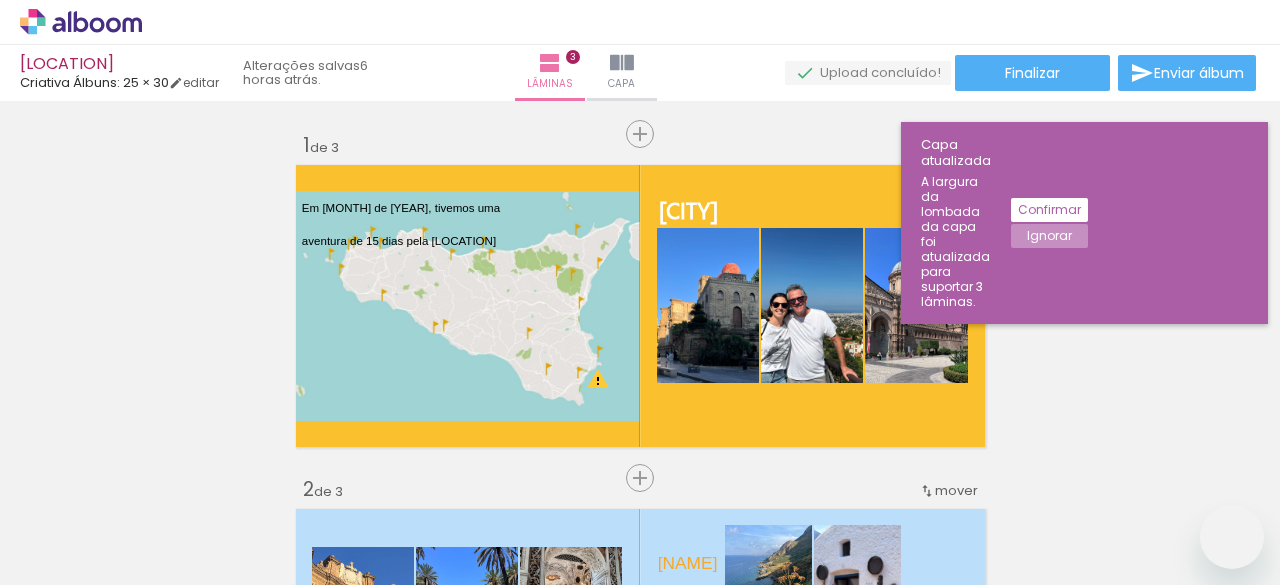 scroll, scrollTop: 0, scrollLeft: 0, axis: both 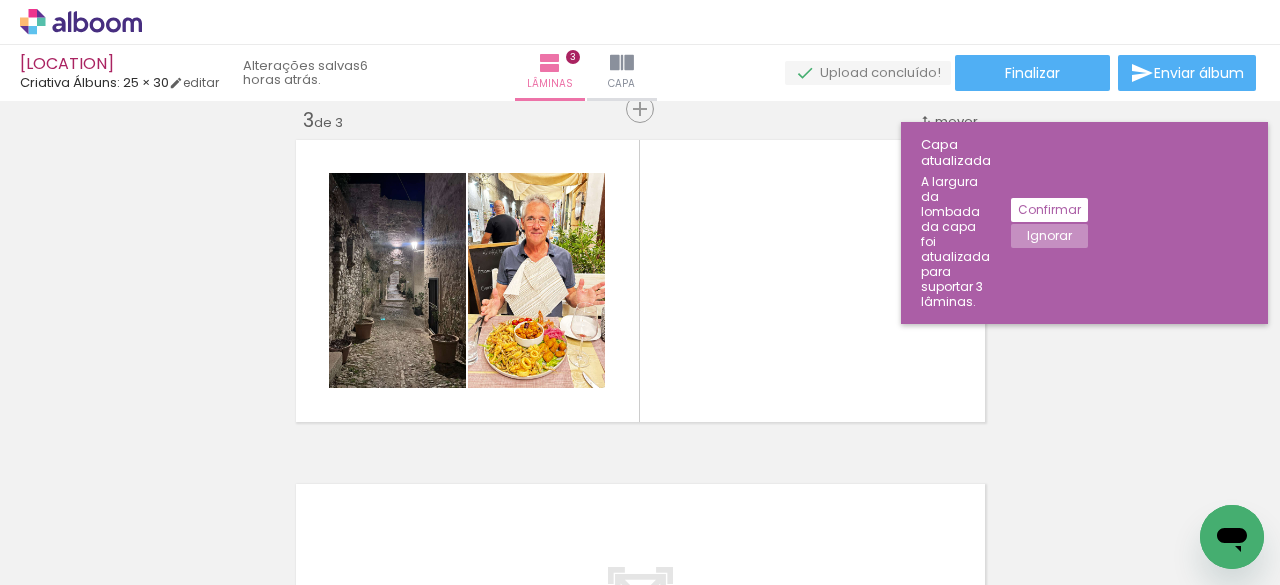 click on "Adicionar
Fotos" at bounding box center (71, 558) 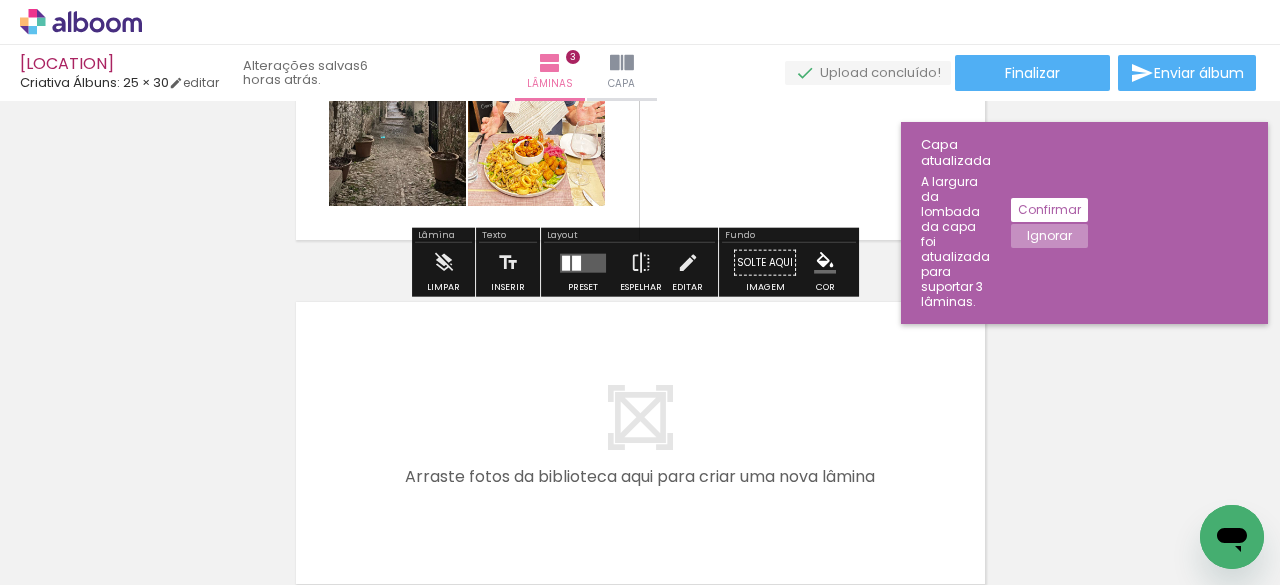 scroll, scrollTop: 1094, scrollLeft: 0, axis: vertical 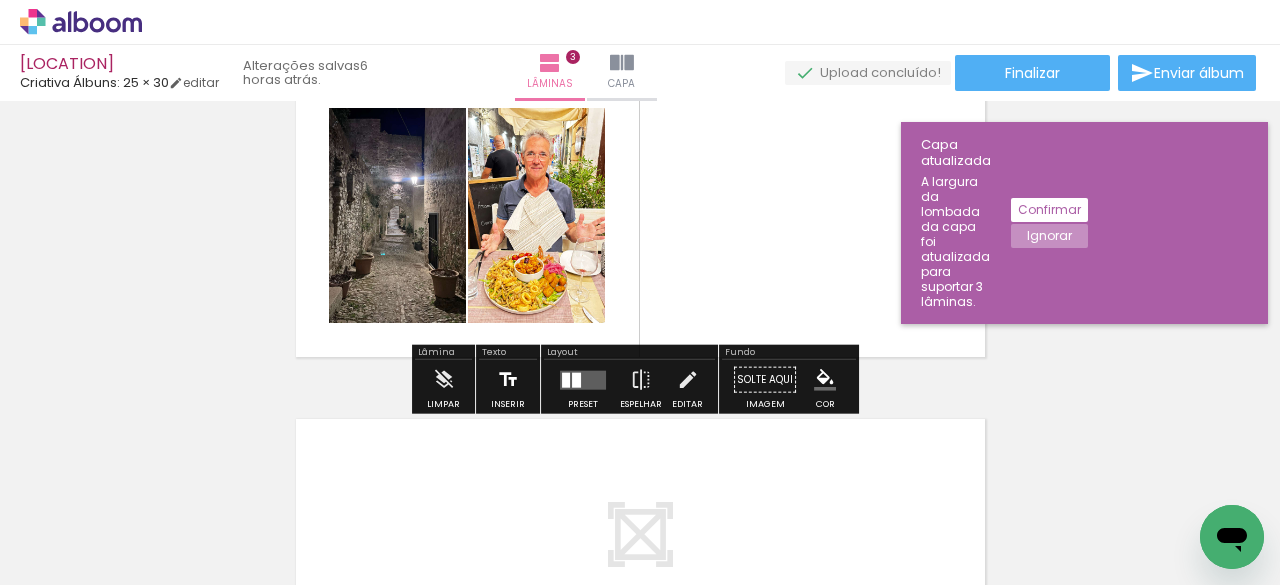 click at bounding box center [508, 380] 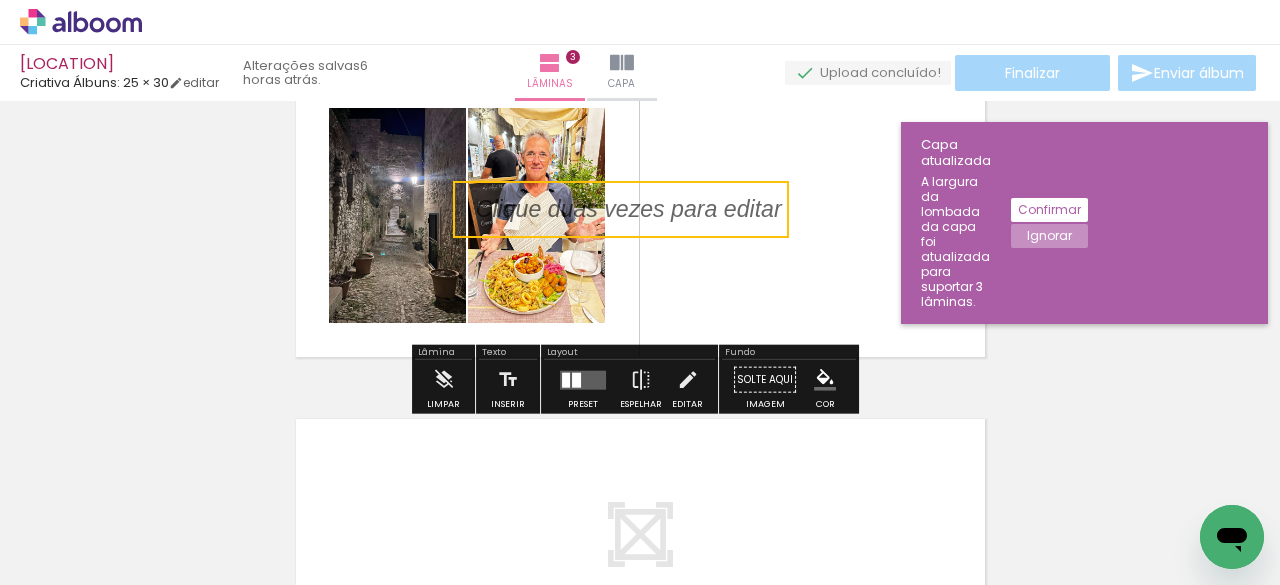 click at bounding box center [621, 209] 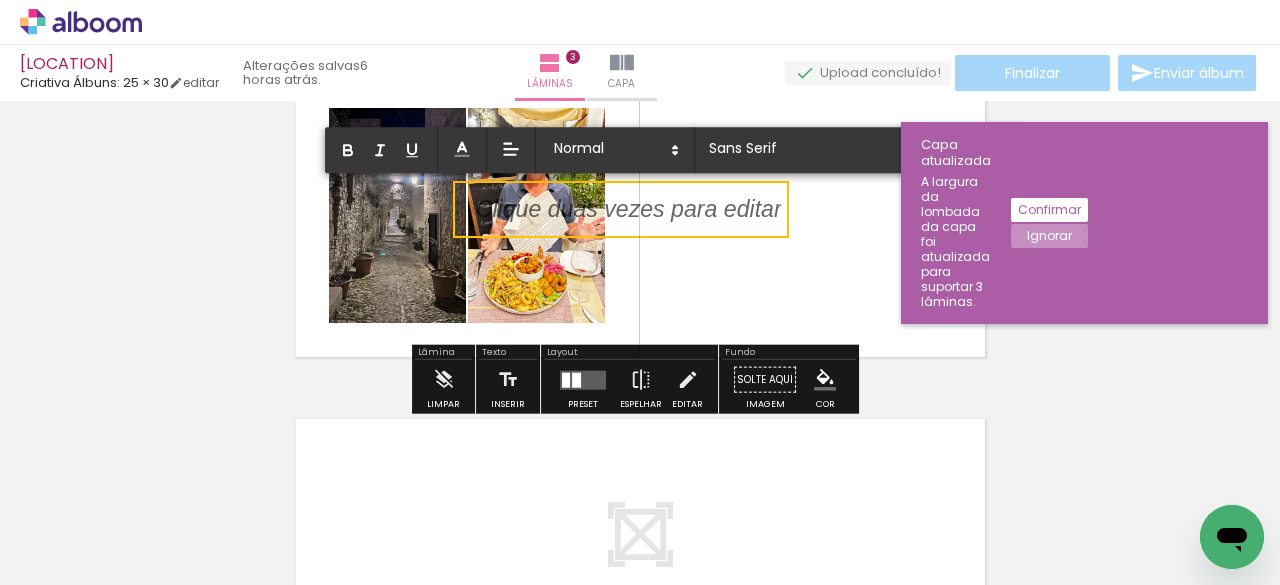 click at bounding box center [621, 209] 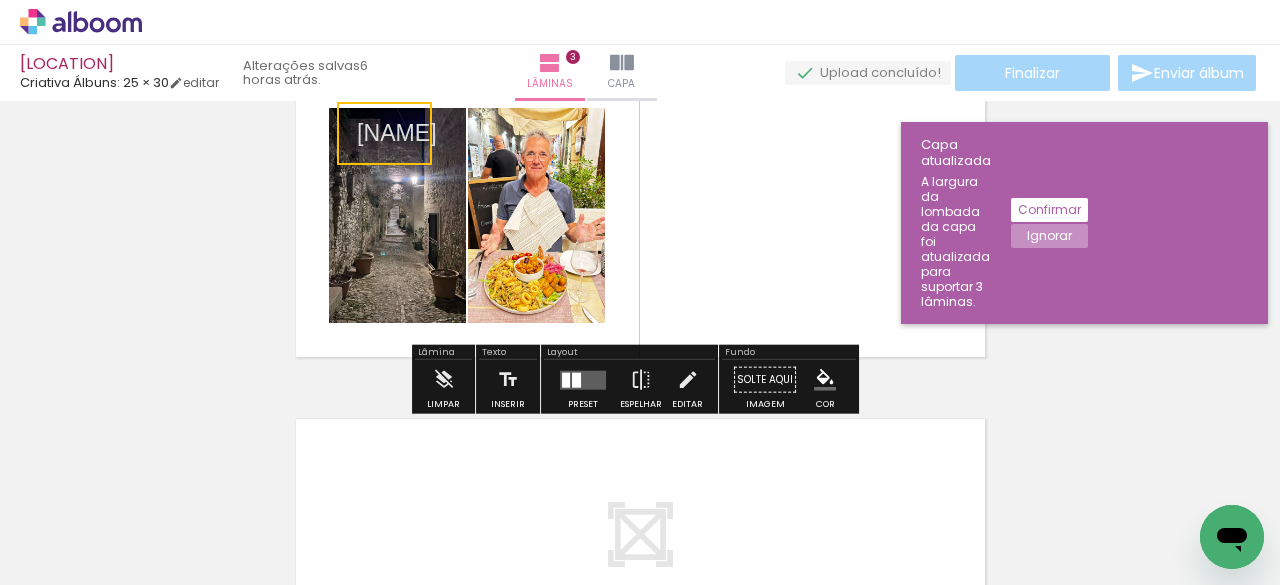 drag, startPoint x: 535, startPoint y: 237, endPoint x: 416, endPoint y: 160, distance: 141.7392 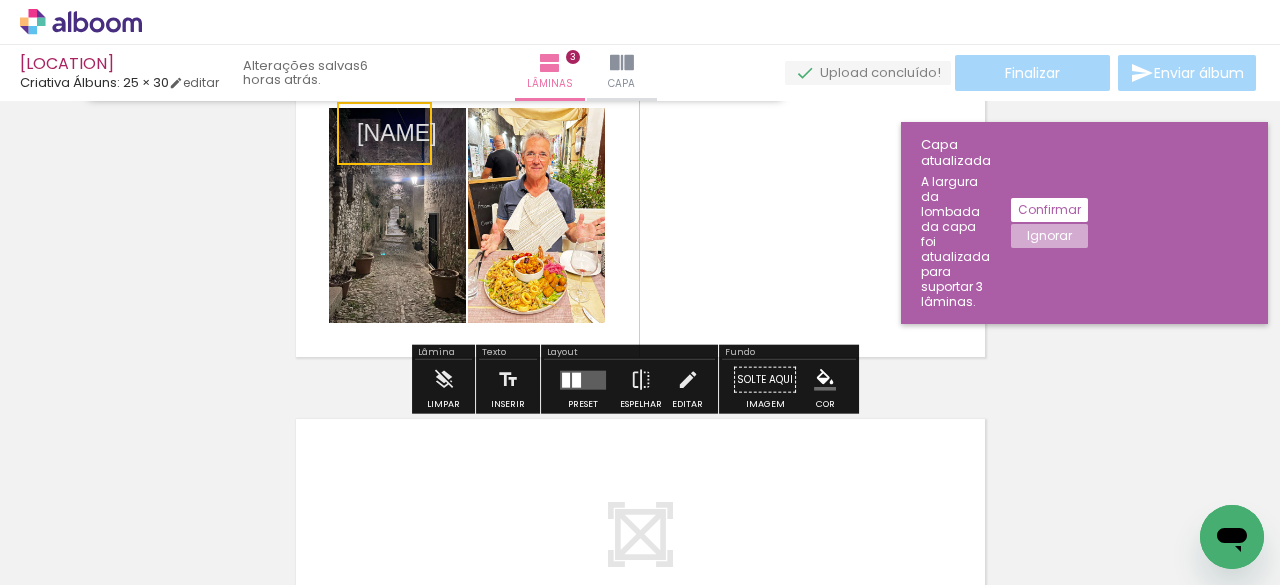 click on "Ignorar" 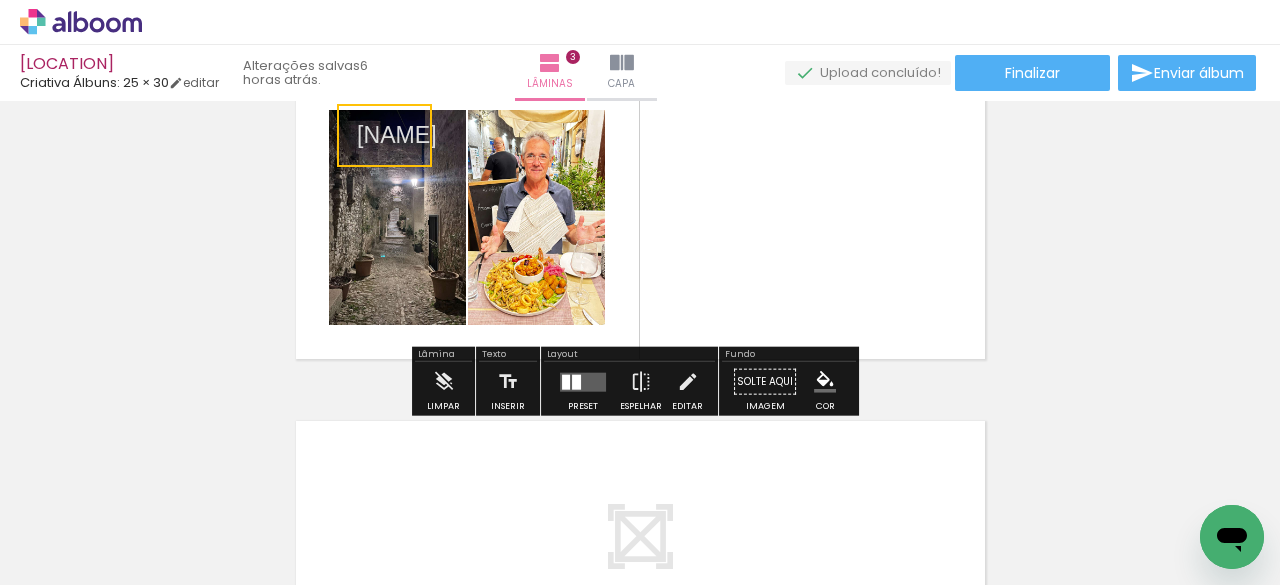 scroll, scrollTop: 760, scrollLeft: 0, axis: vertical 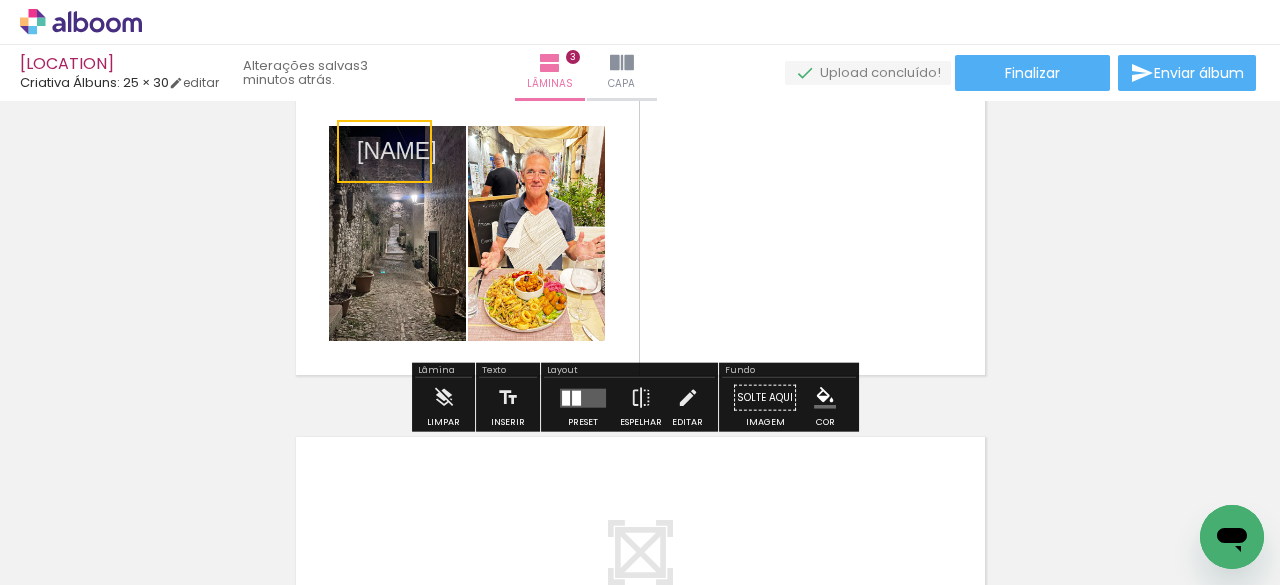 click on "Adicionar
Fotos" at bounding box center [71, 558] 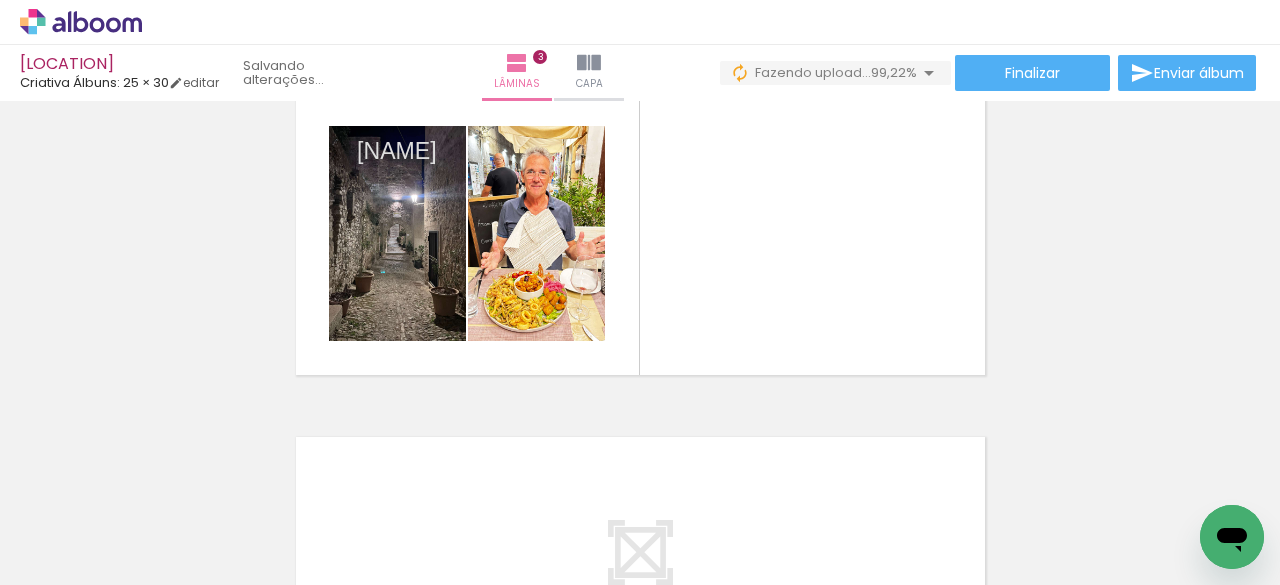scroll, scrollTop: 0, scrollLeft: 13338, axis: horizontal 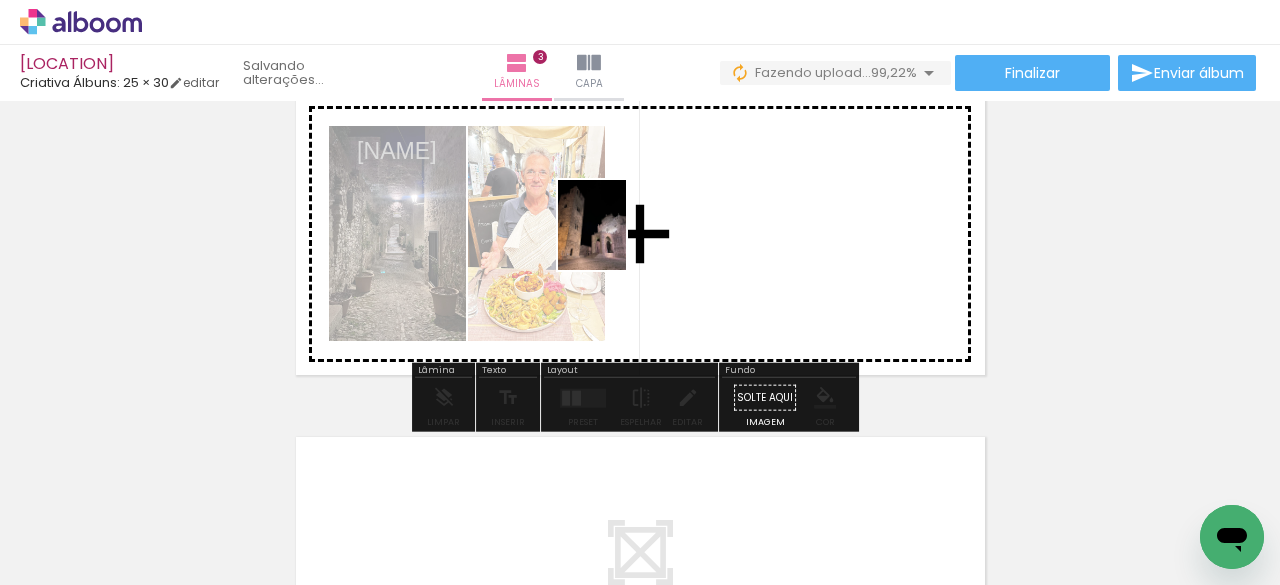 drag, startPoint x: 1175, startPoint y: 498, endPoint x: 619, endPoint y: 238, distance: 613.7882 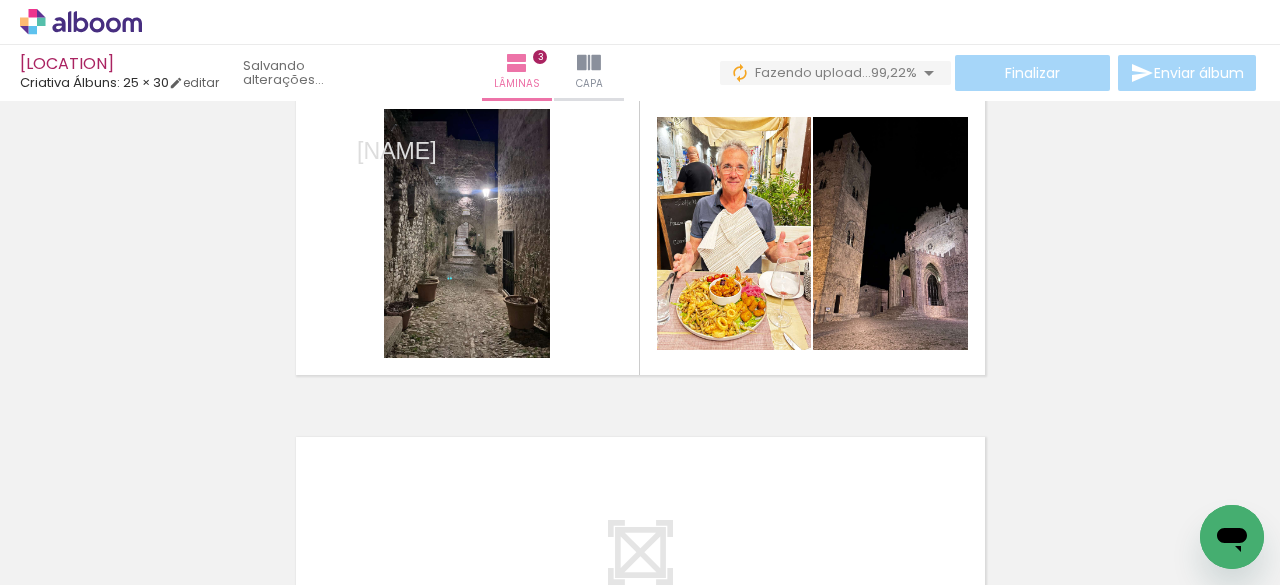 click on "Inserir lâmina 1  de 3  Inserir lâmina 2  de 3  Inserir lâmina 3  de 3 O Designbox precisará aumentar a sua imagem em 338% para exportar para impressão." at bounding box center [640, 36] 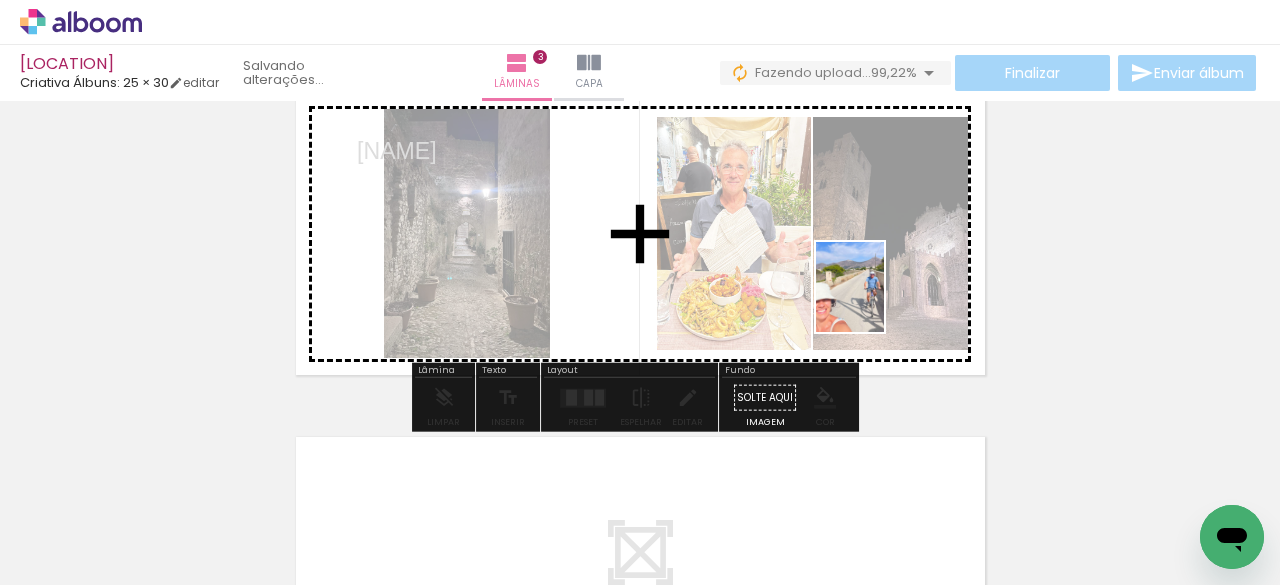 drag, startPoint x: 656, startPoint y: 551, endPoint x: 876, endPoint y: 302, distance: 332.26645 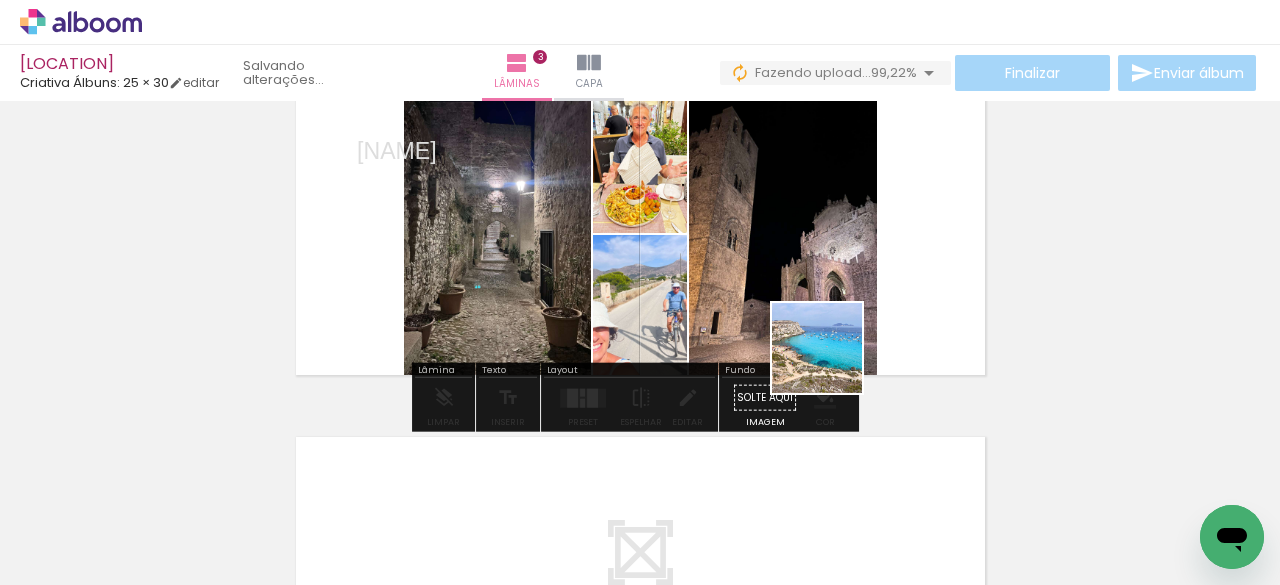 drag, startPoint x: 877, startPoint y: 527, endPoint x: 830, endPoint y: 359, distance: 174.45056 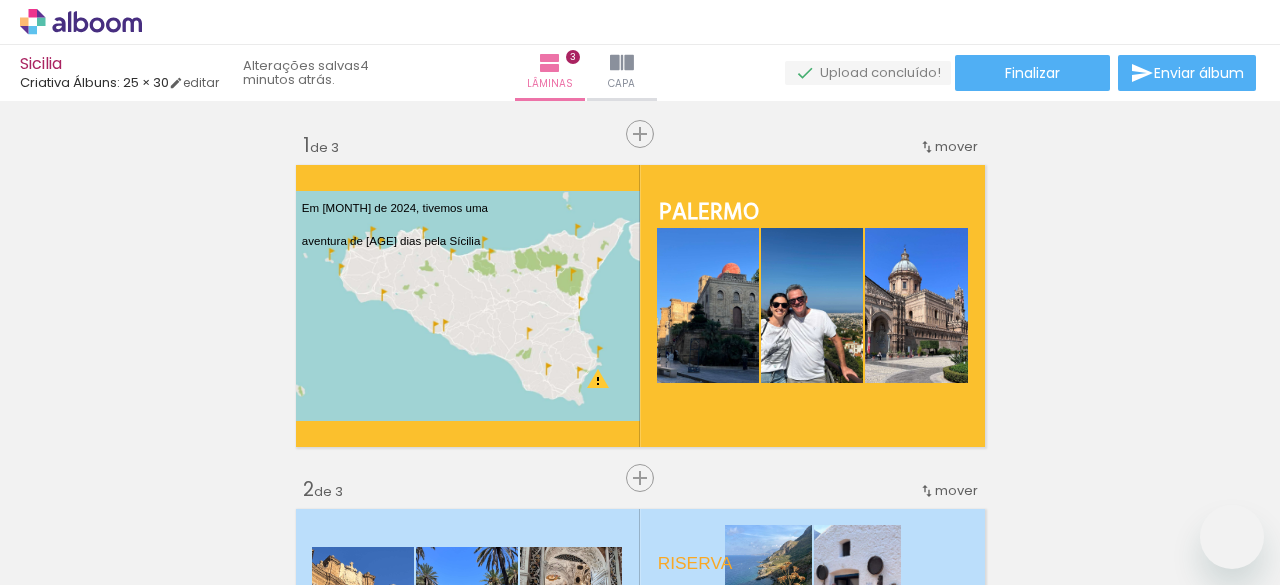 scroll, scrollTop: 0, scrollLeft: 0, axis: both 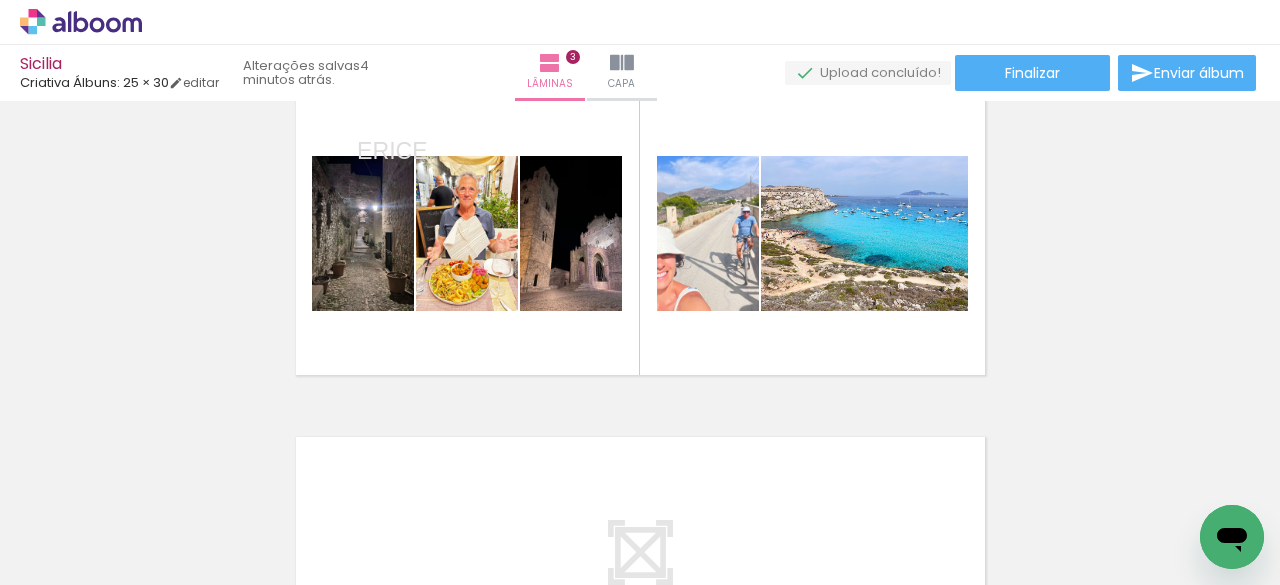 click at bounding box center [12252, 477] 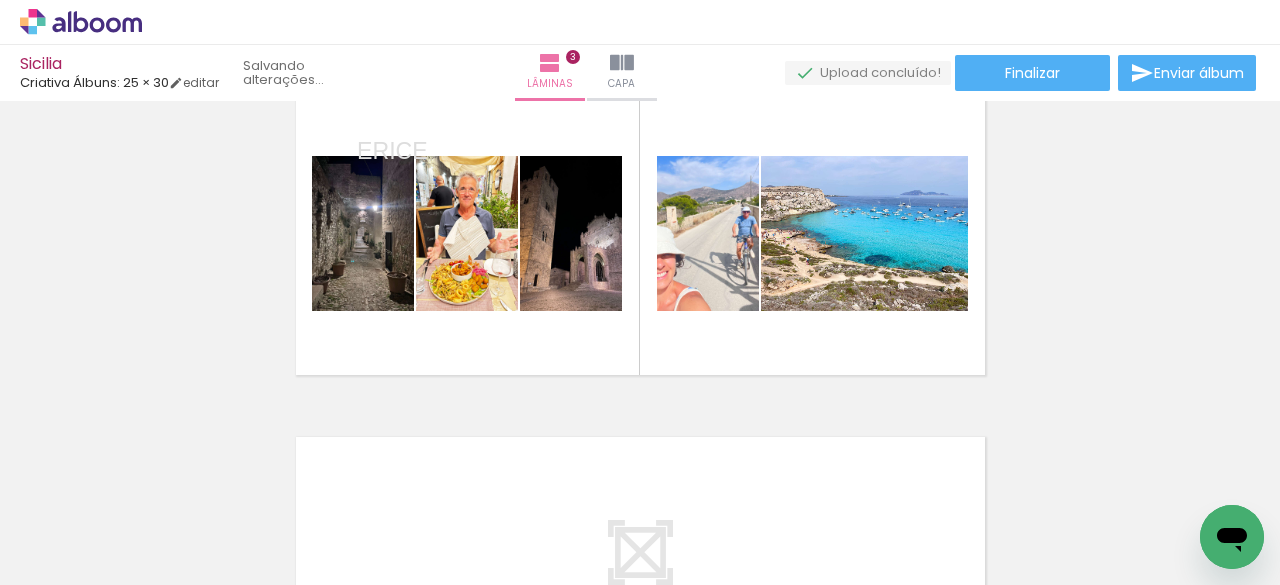 scroll, scrollTop: 0, scrollLeft: 13226, axis: horizontal 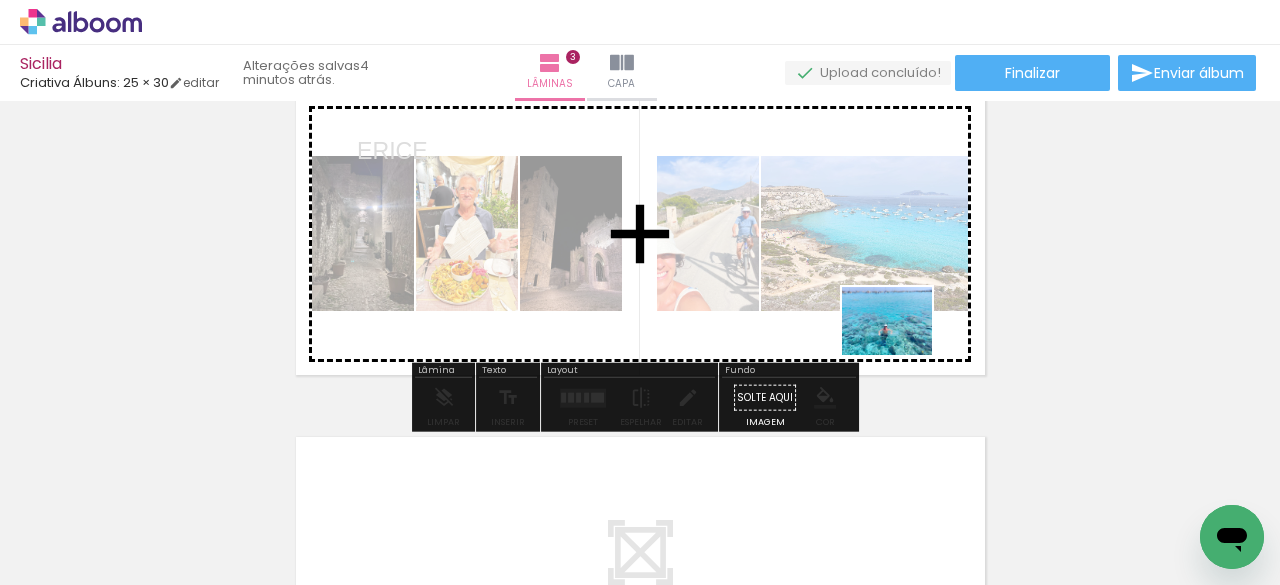 drag, startPoint x: 999, startPoint y: 521, endPoint x: 902, endPoint y: 347, distance: 199.21094 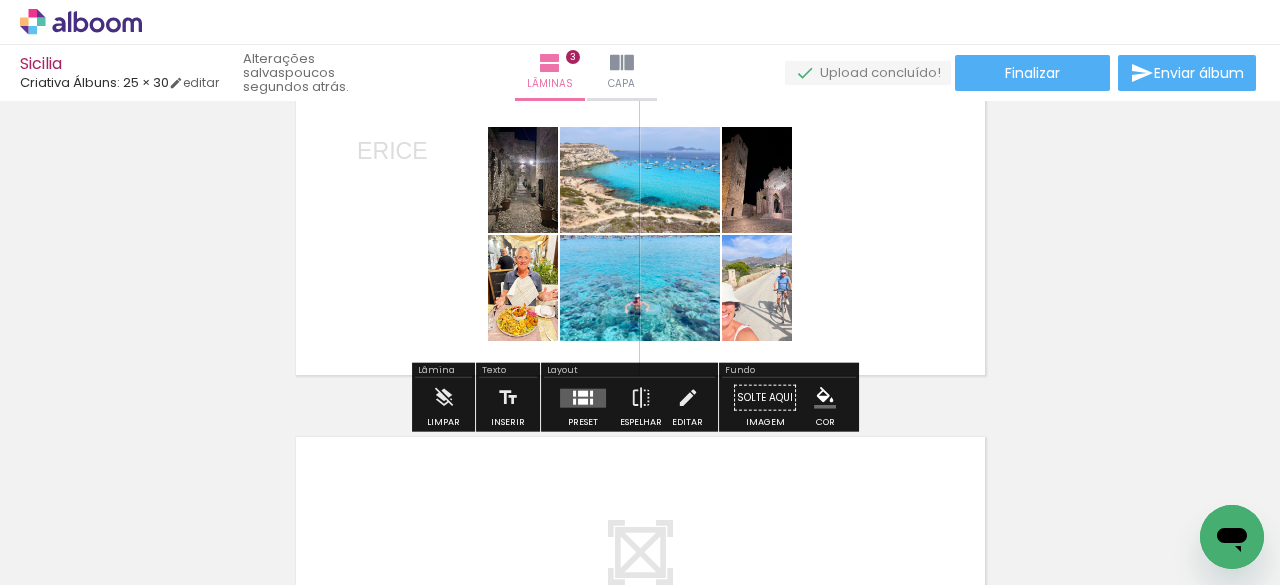 scroll, scrollTop: 0, scrollLeft: 4408, axis: horizontal 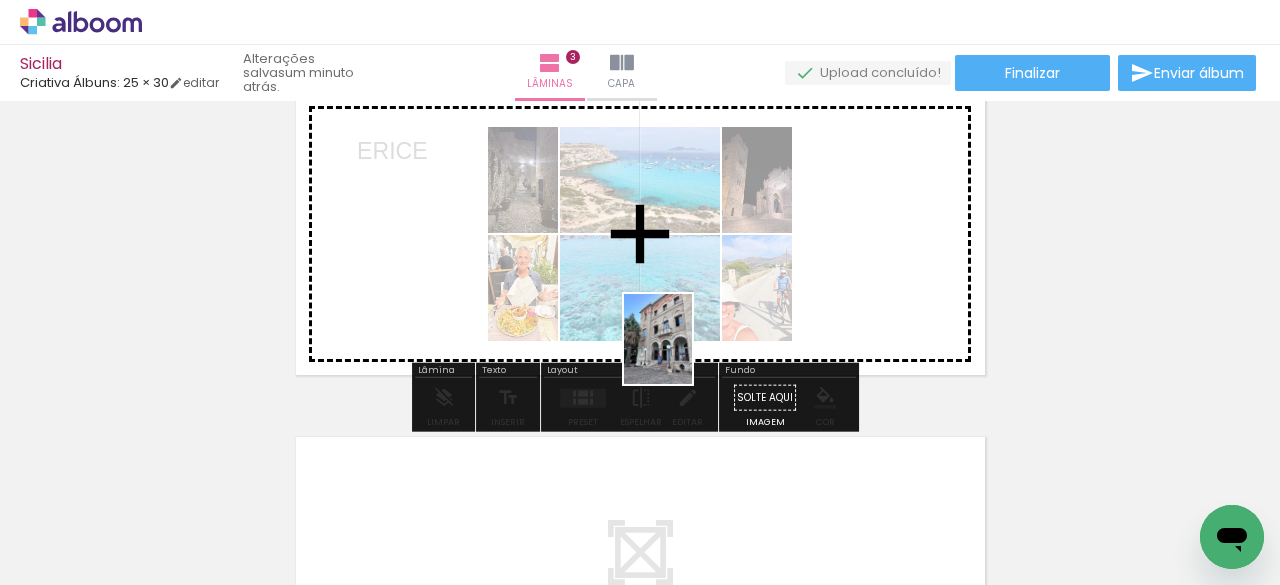 drag, startPoint x: 561, startPoint y: 532, endPoint x: 684, endPoint y: 354, distance: 216.36311 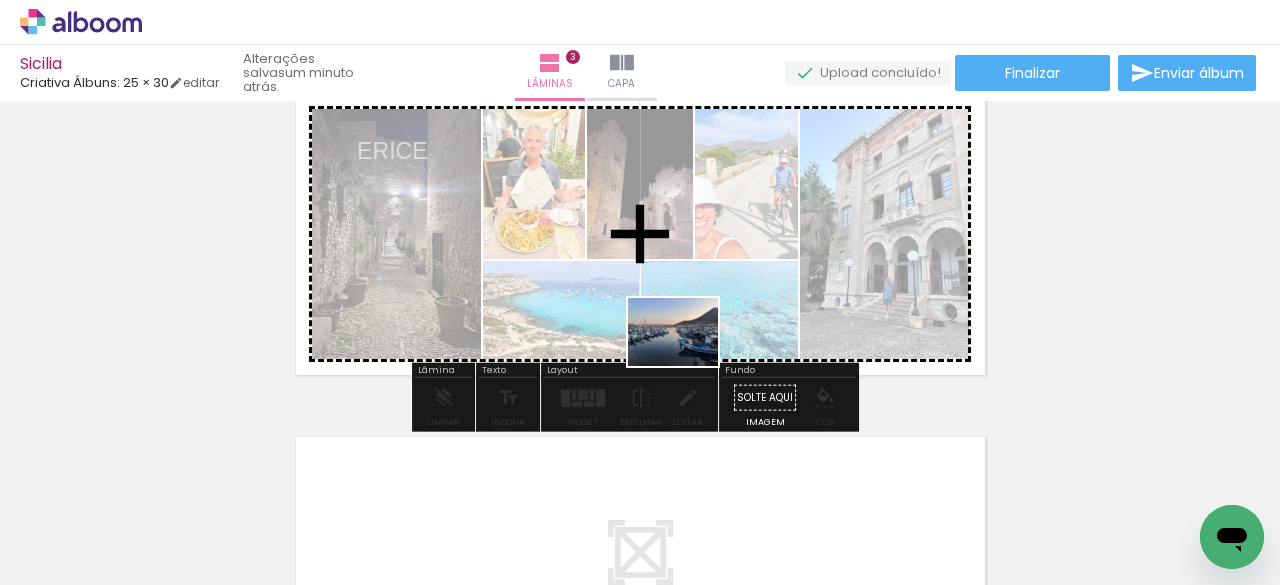 drag, startPoint x: 689, startPoint y: 531, endPoint x: 686, endPoint y: 358, distance: 173.02602 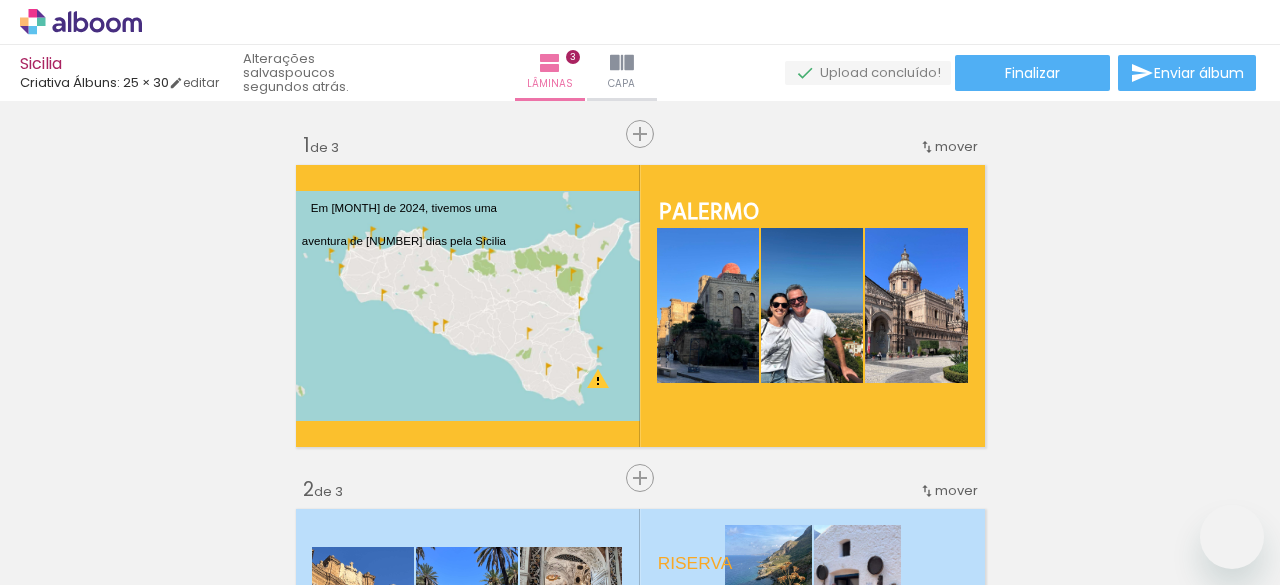 scroll, scrollTop: 0, scrollLeft: 0, axis: both 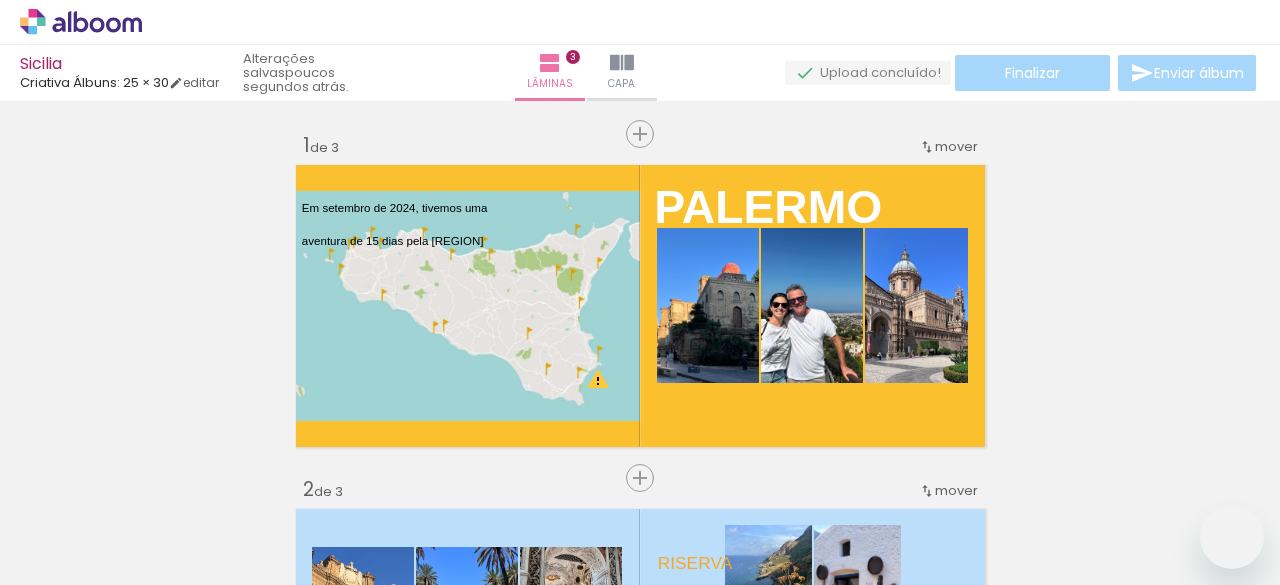 click on "[CITY]" at bounding box center [705, 907] 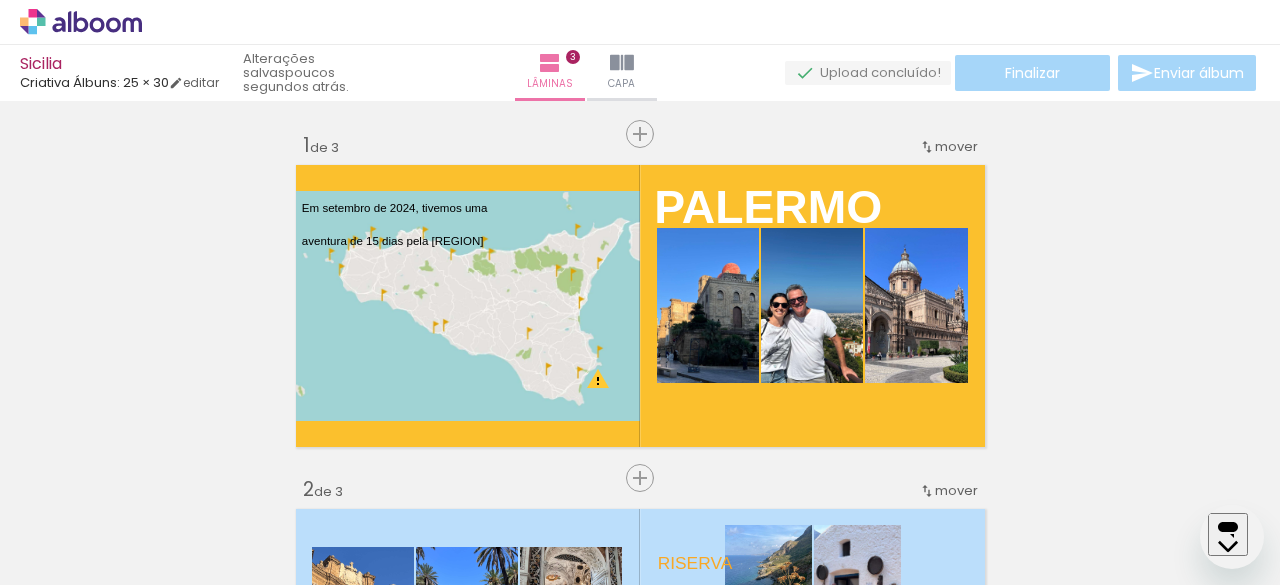 scroll, scrollTop: 713, scrollLeft: 0, axis: vertical 